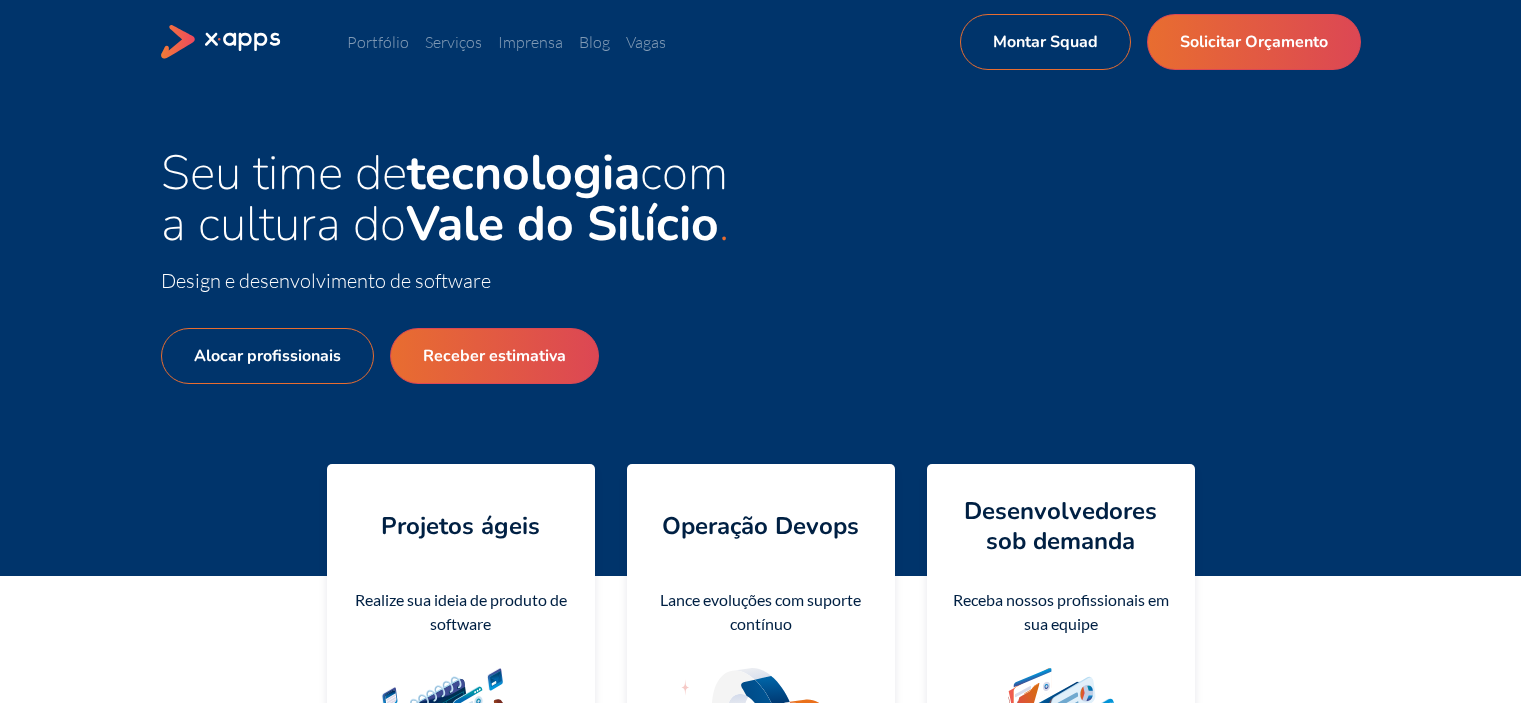 scroll, scrollTop: 0, scrollLeft: 0, axis: both 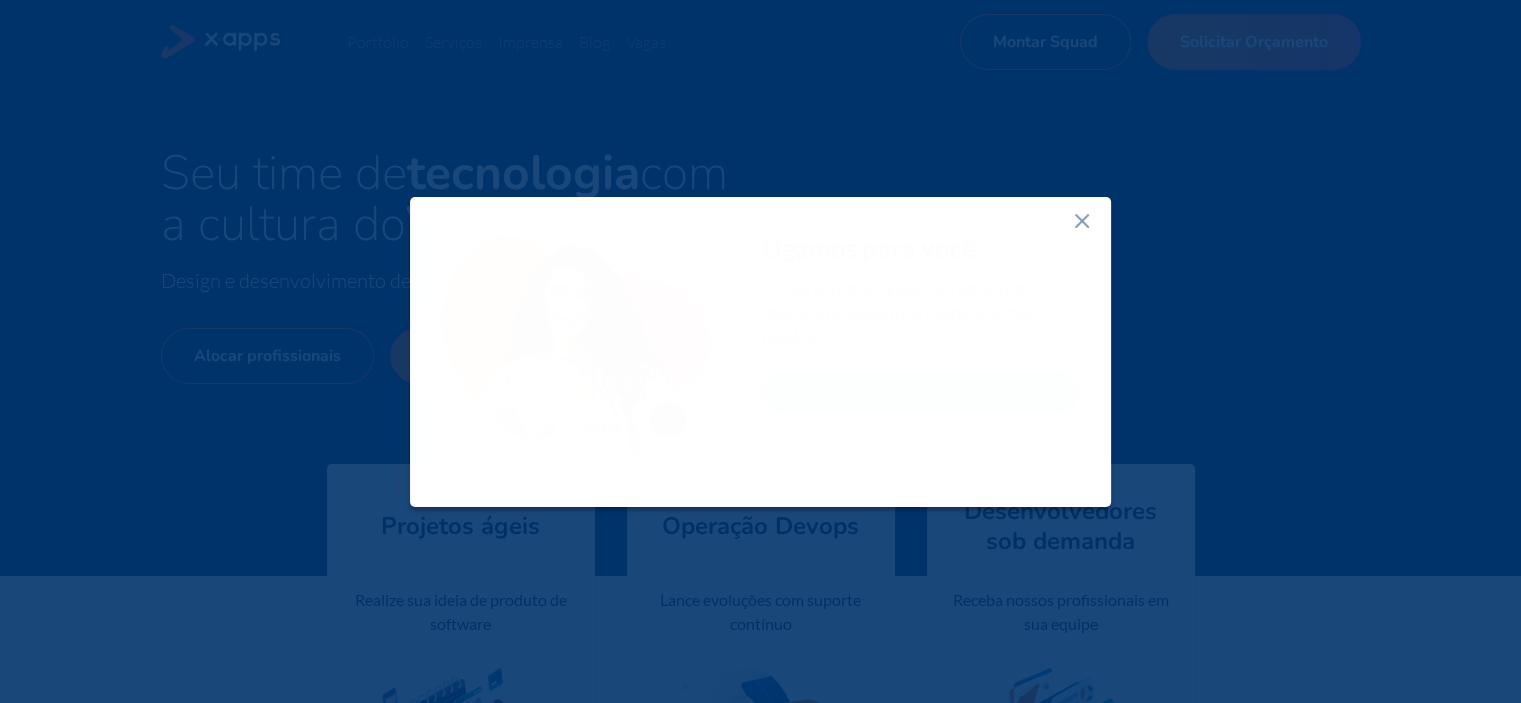 click 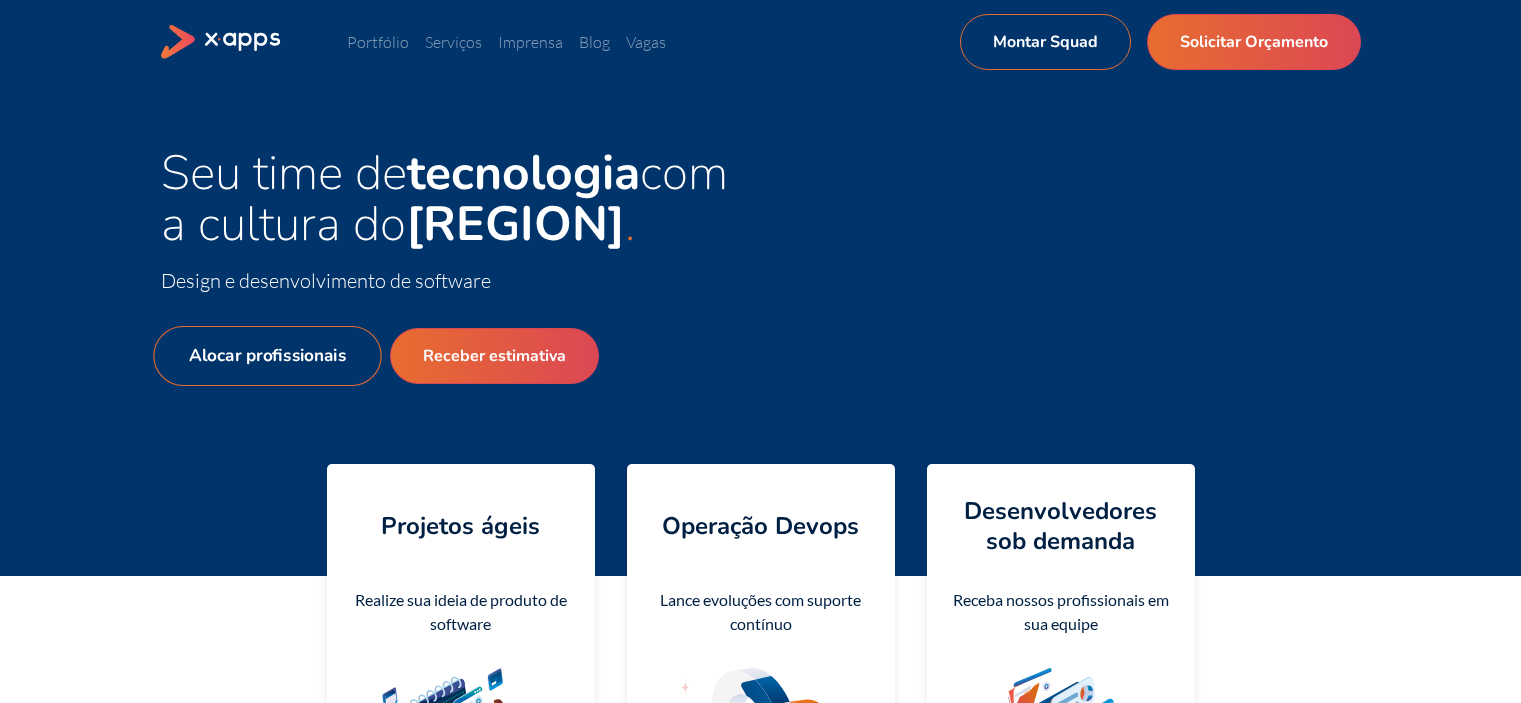scroll, scrollTop: 0, scrollLeft: 0, axis: both 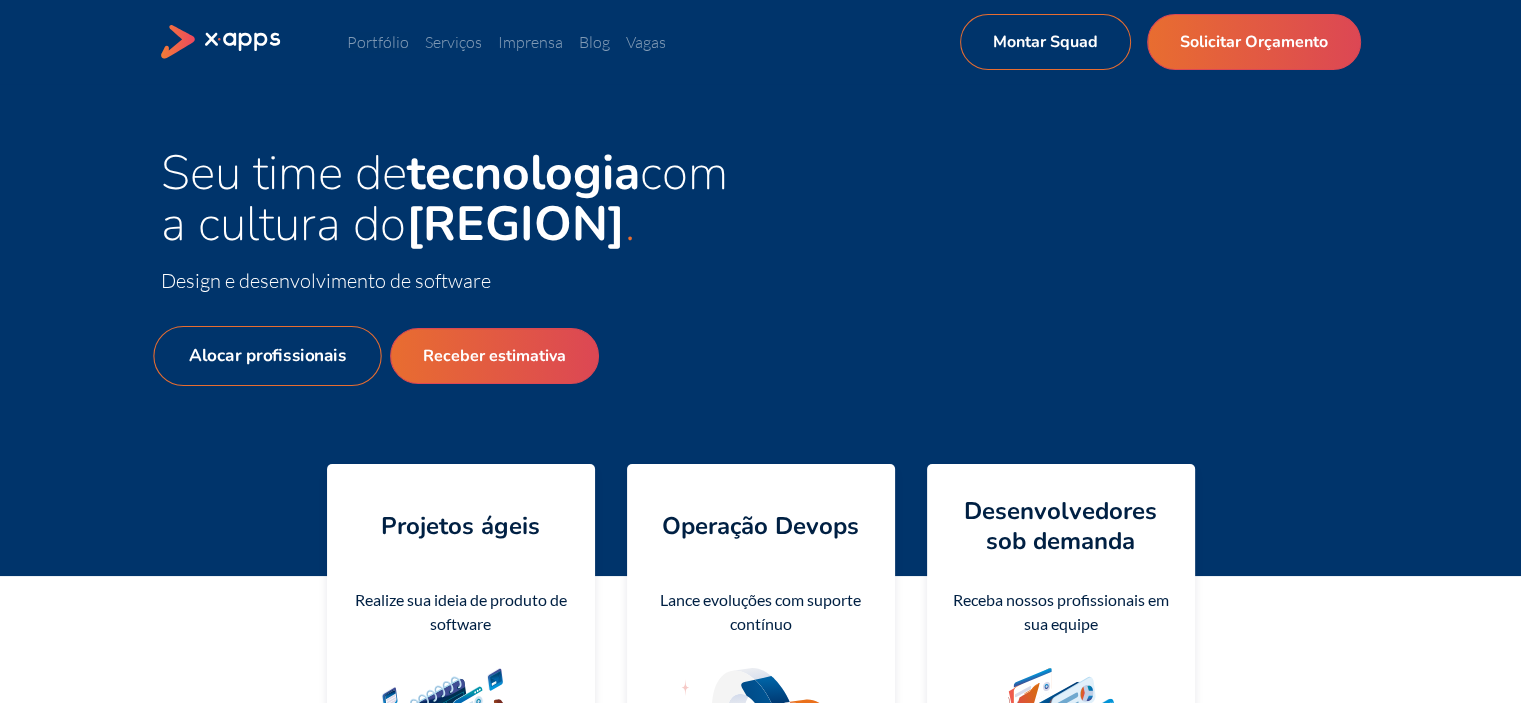 click on "Alocar profissionais" at bounding box center [267, 356] 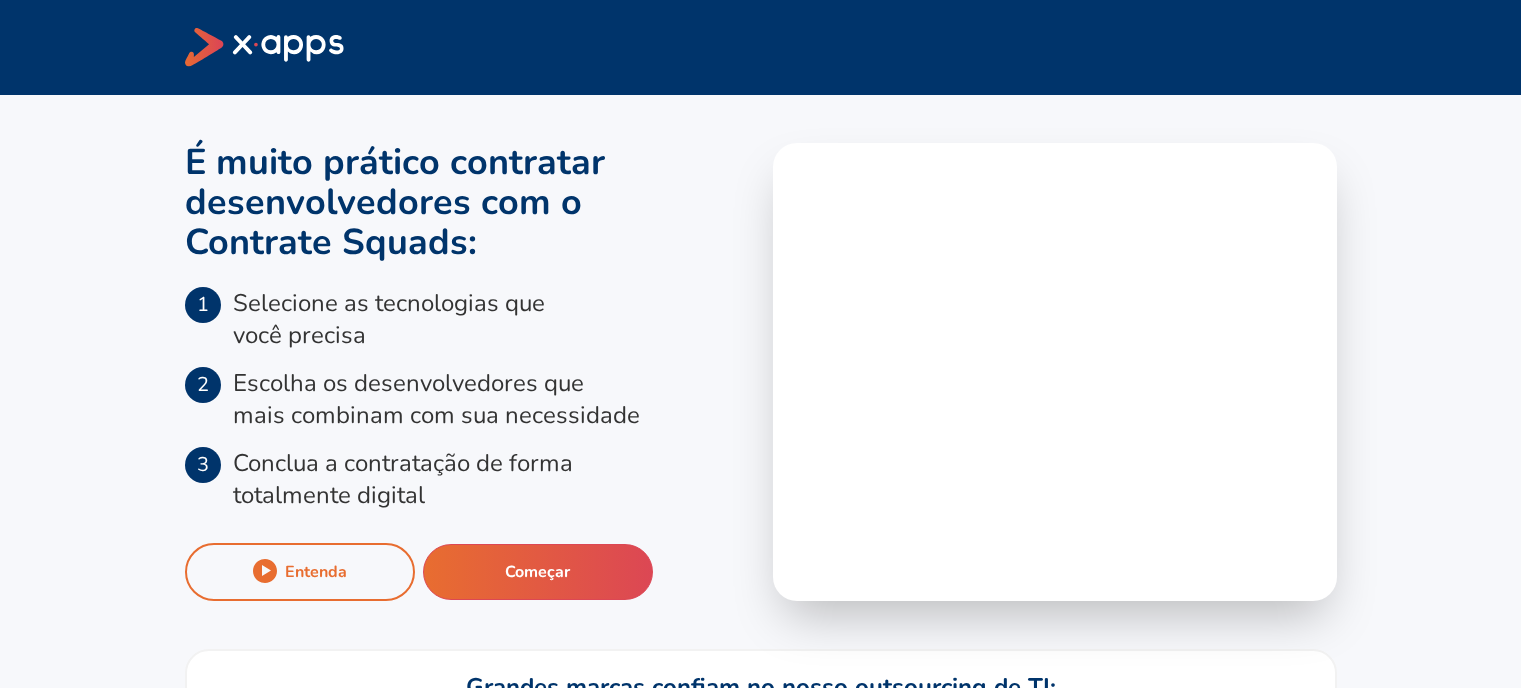 scroll, scrollTop: 0, scrollLeft: 0, axis: both 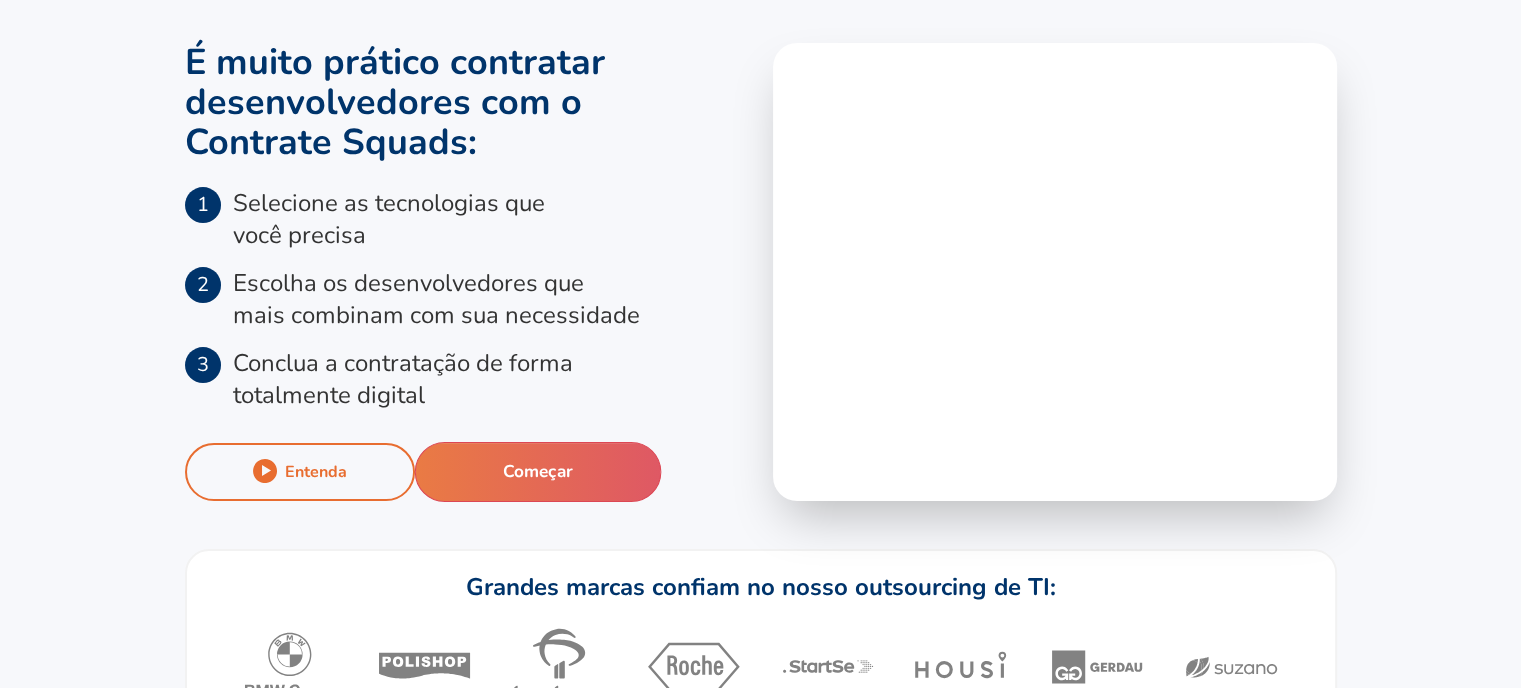 click on "Começar" at bounding box center (537, 472) 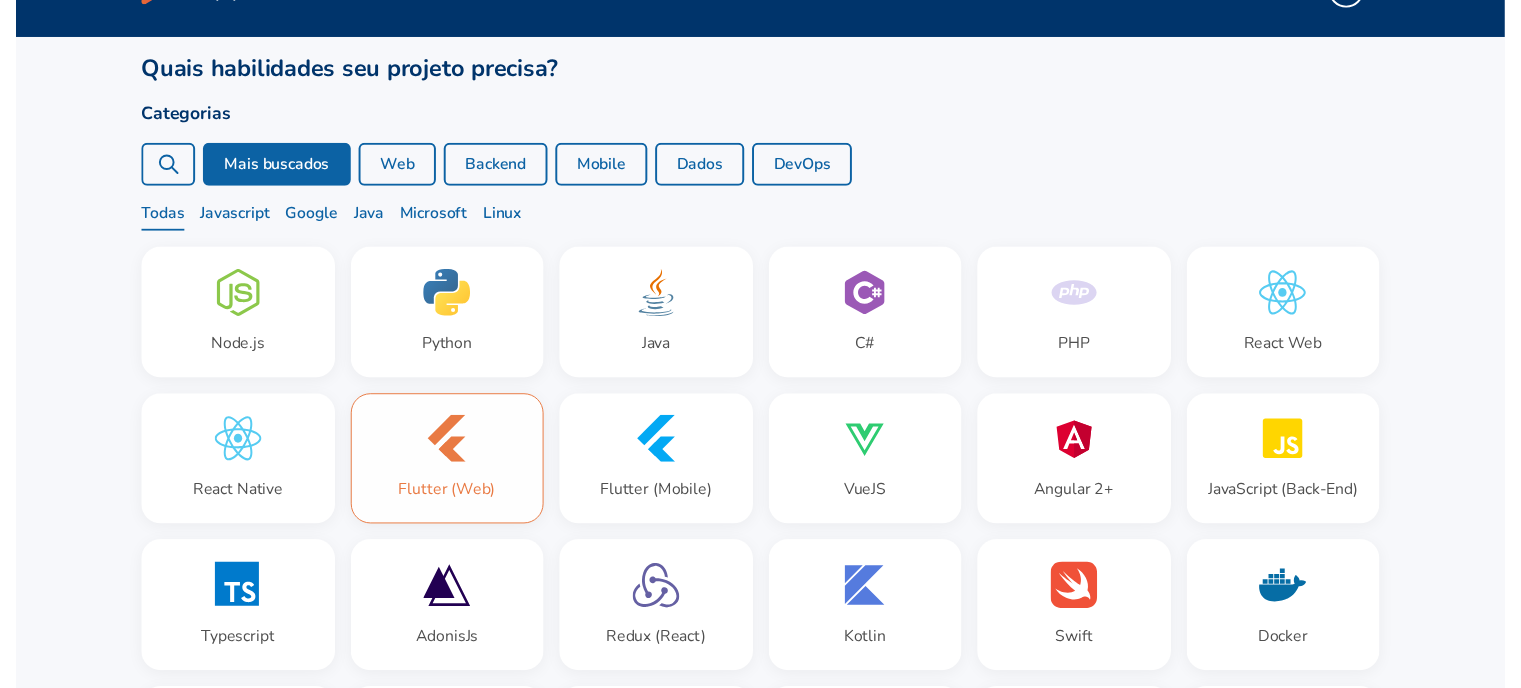 scroll, scrollTop: 0, scrollLeft: 0, axis: both 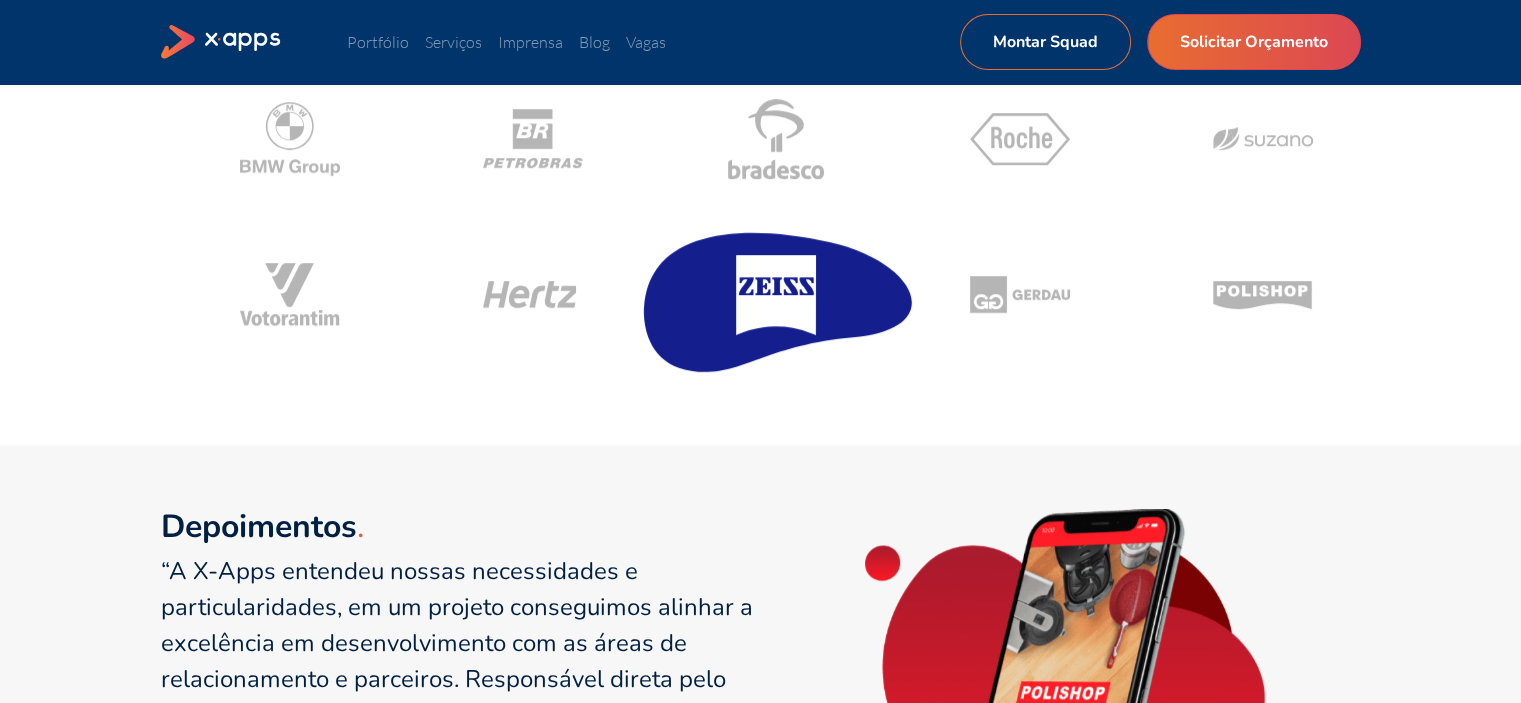 click 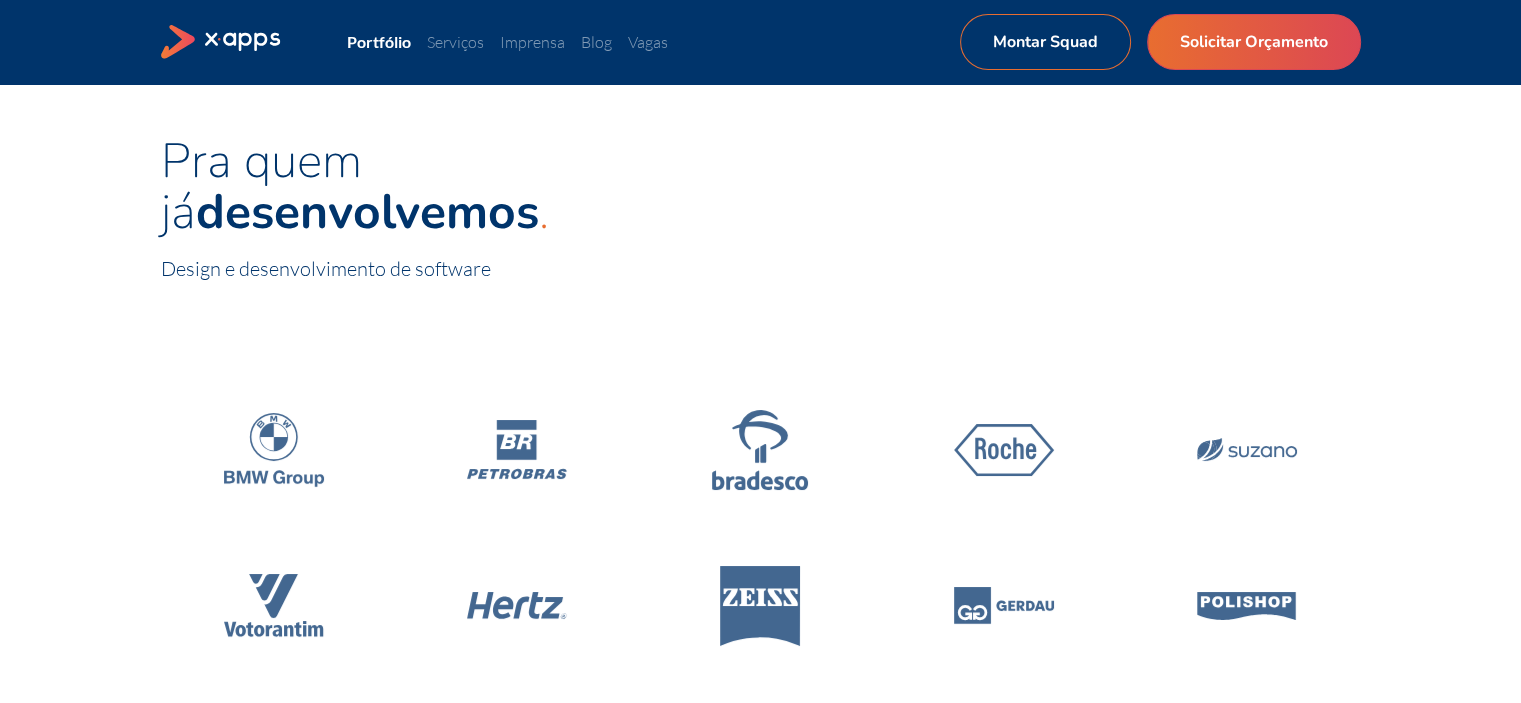 scroll, scrollTop: 0, scrollLeft: 0, axis: both 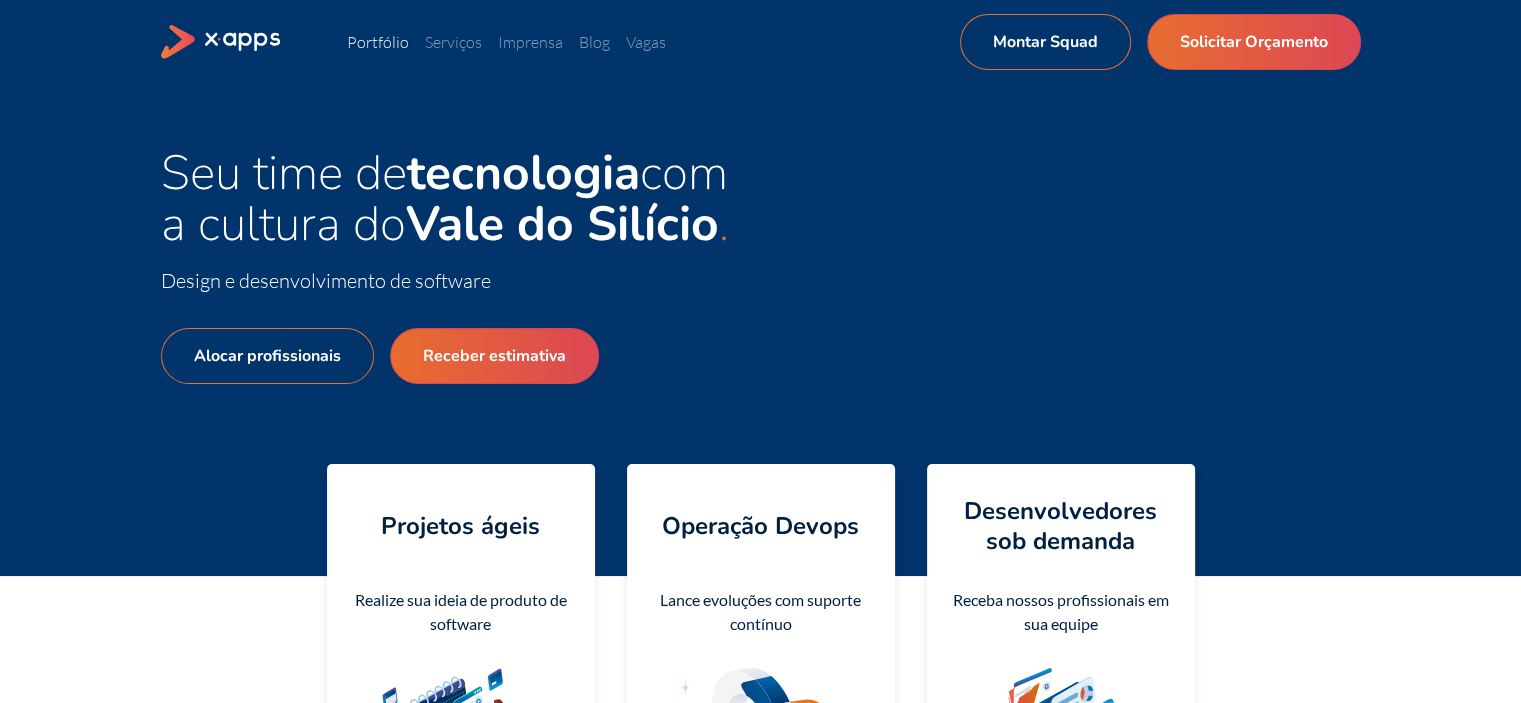 click on "Portfólio" at bounding box center [378, 42] 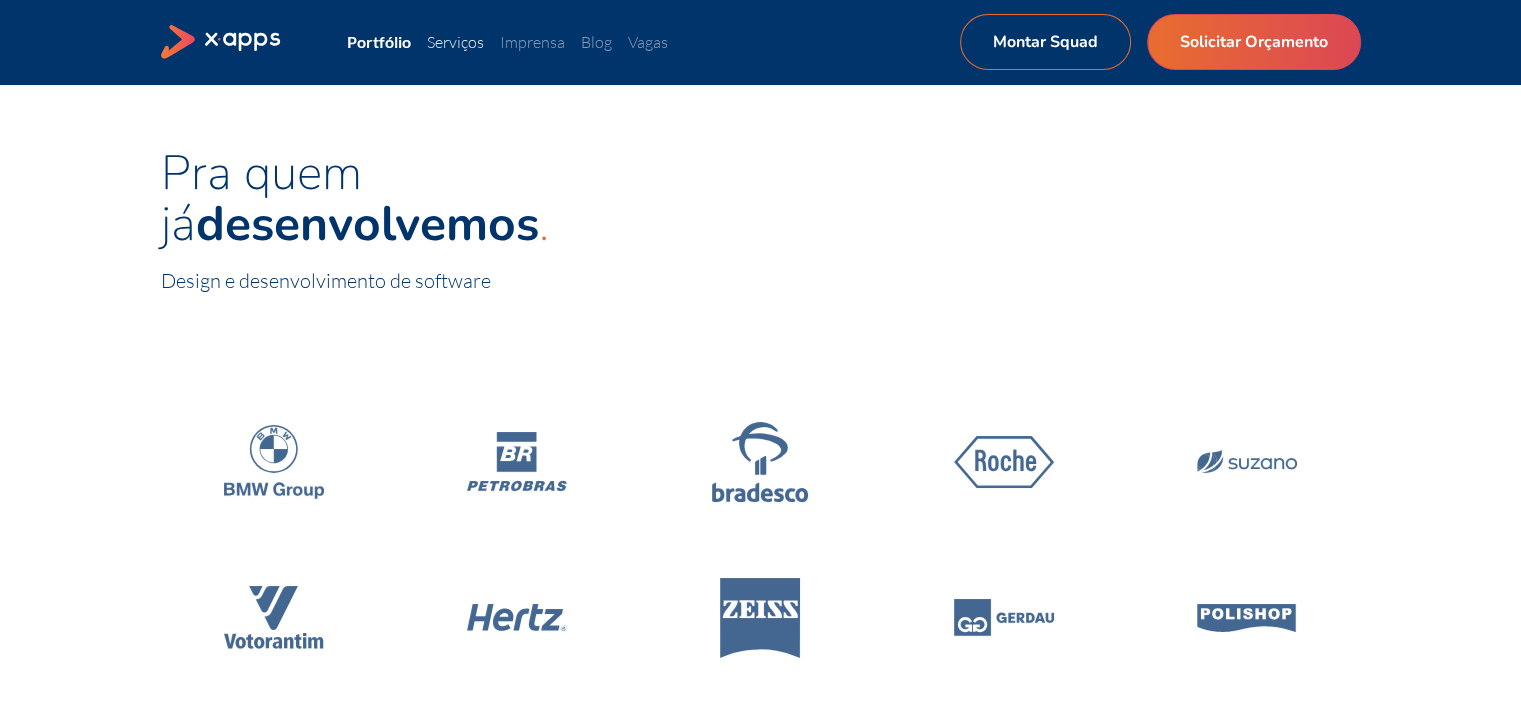 click on "Serviços" at bounding box center [455, 42] 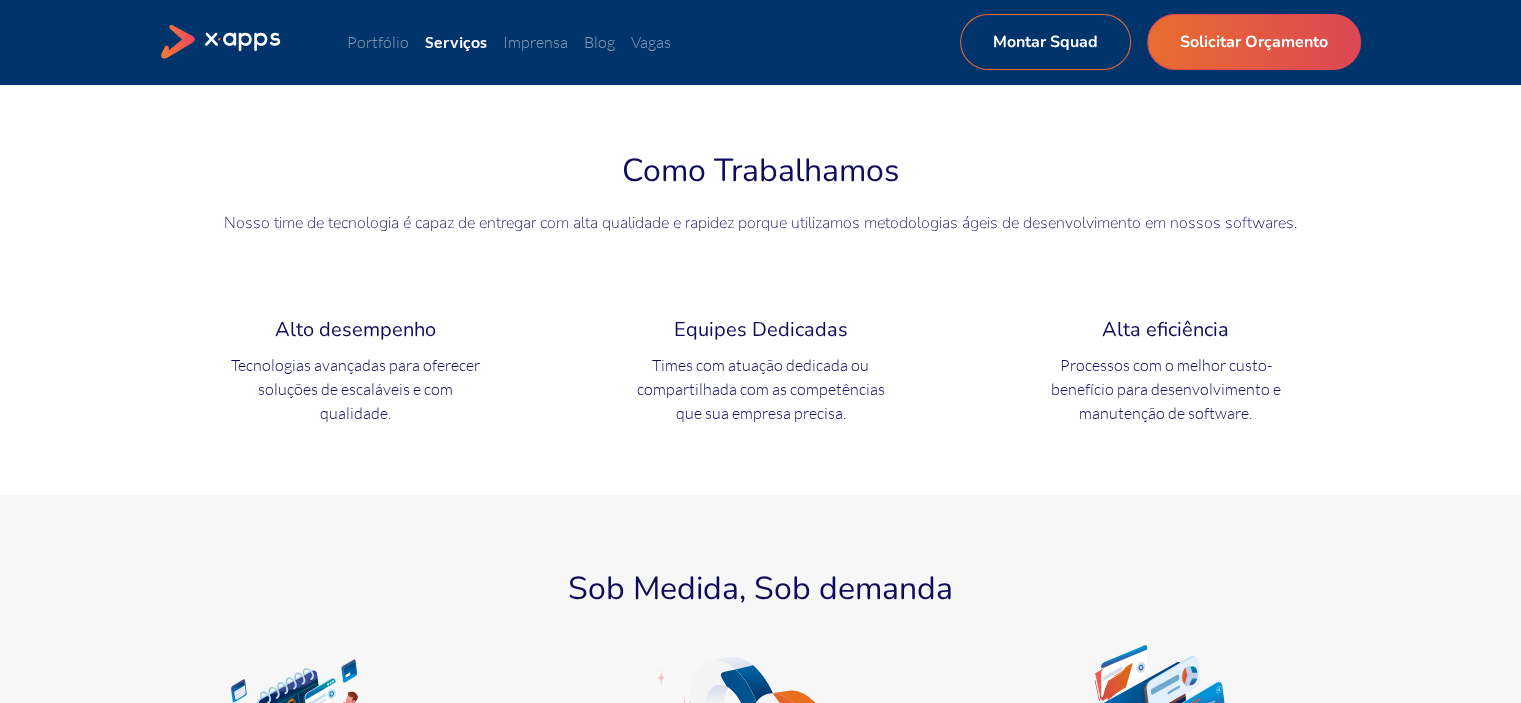 scroll, scrollTop: 200, scrollLeft: 0, axis: vertical 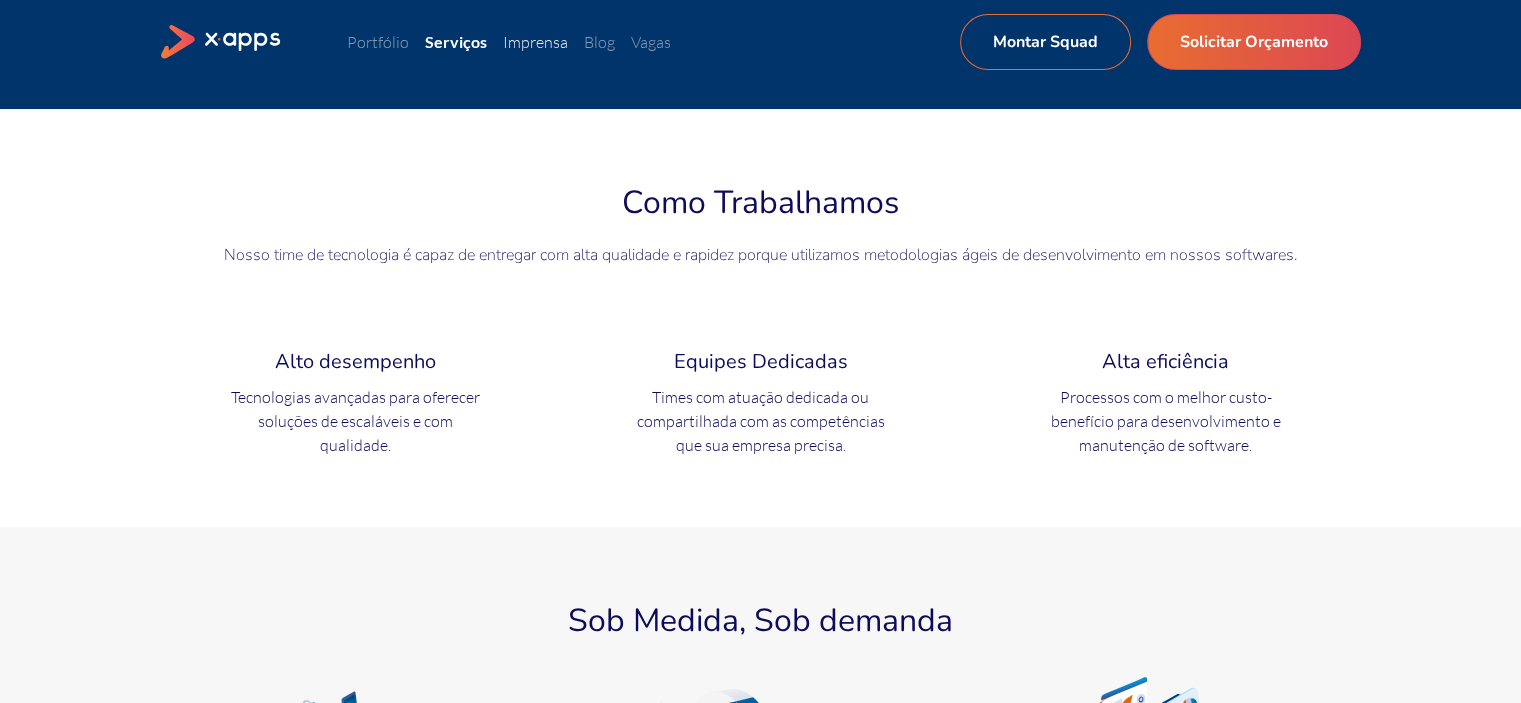 click on "Imprensa" at bounding box center (535, 42) 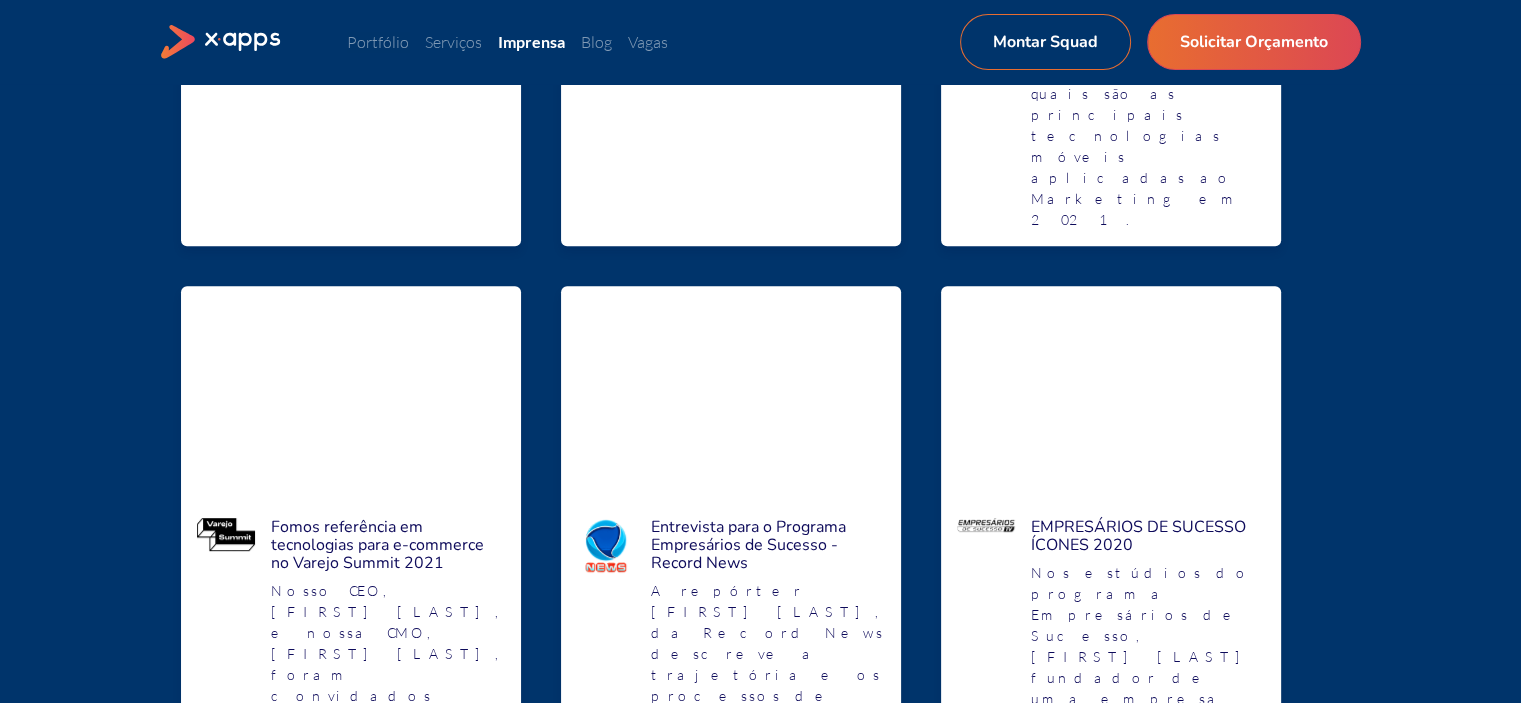 scroll, scrollTop: 800, scrollLeft: 0, axis: vertical 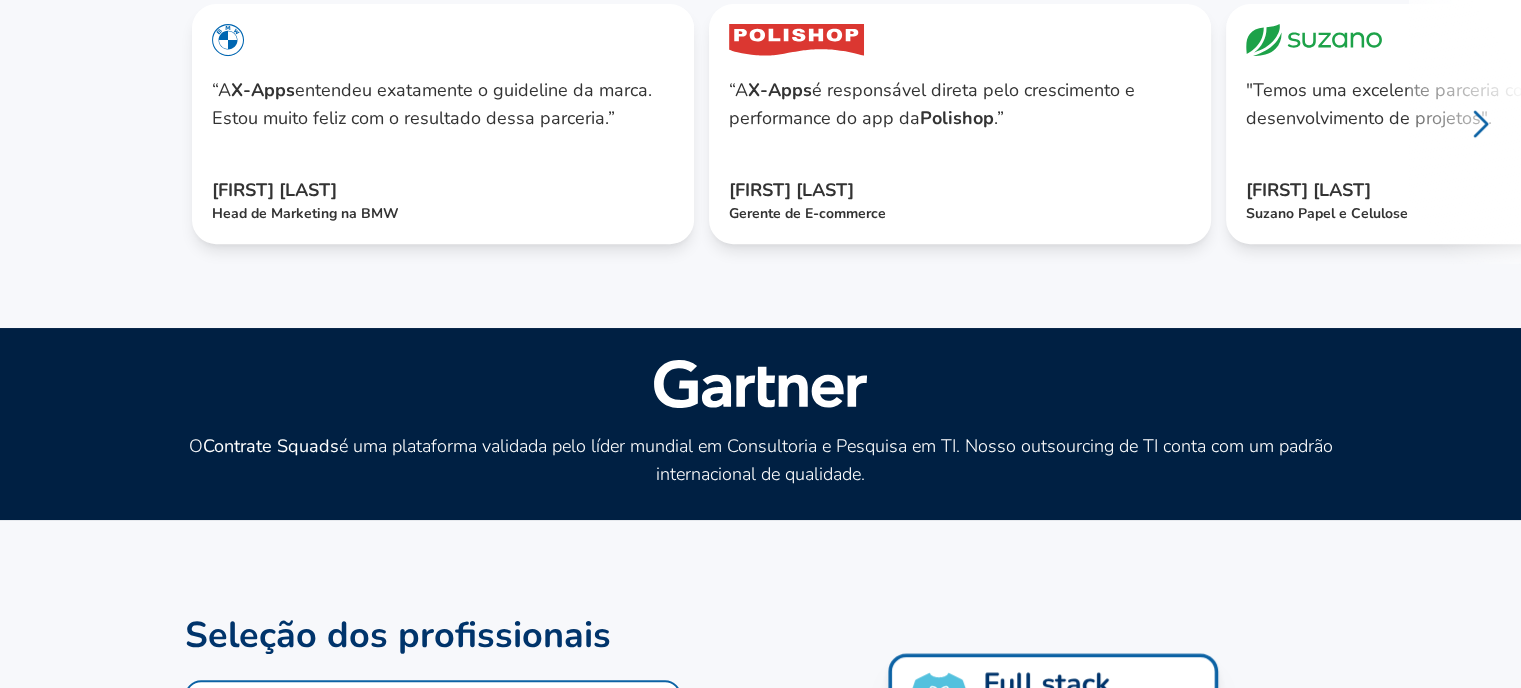 click 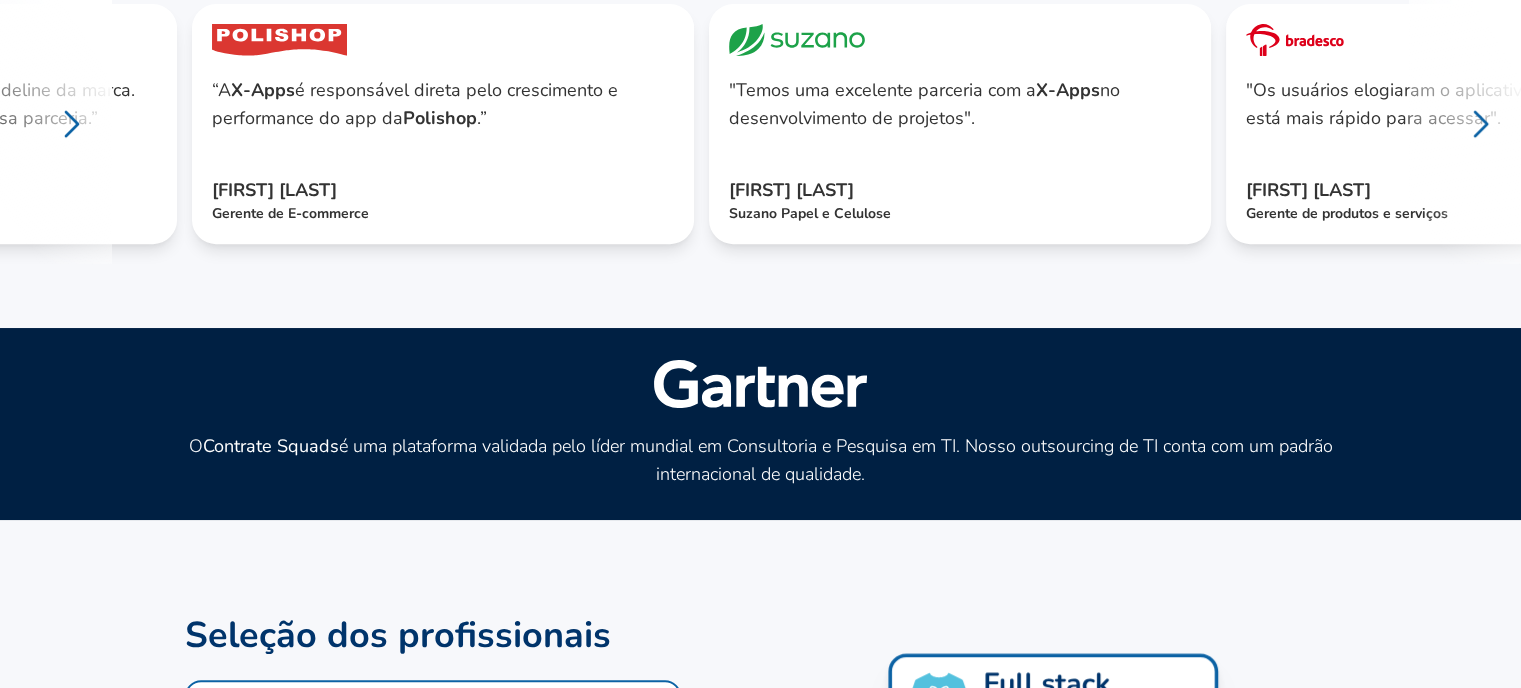 click 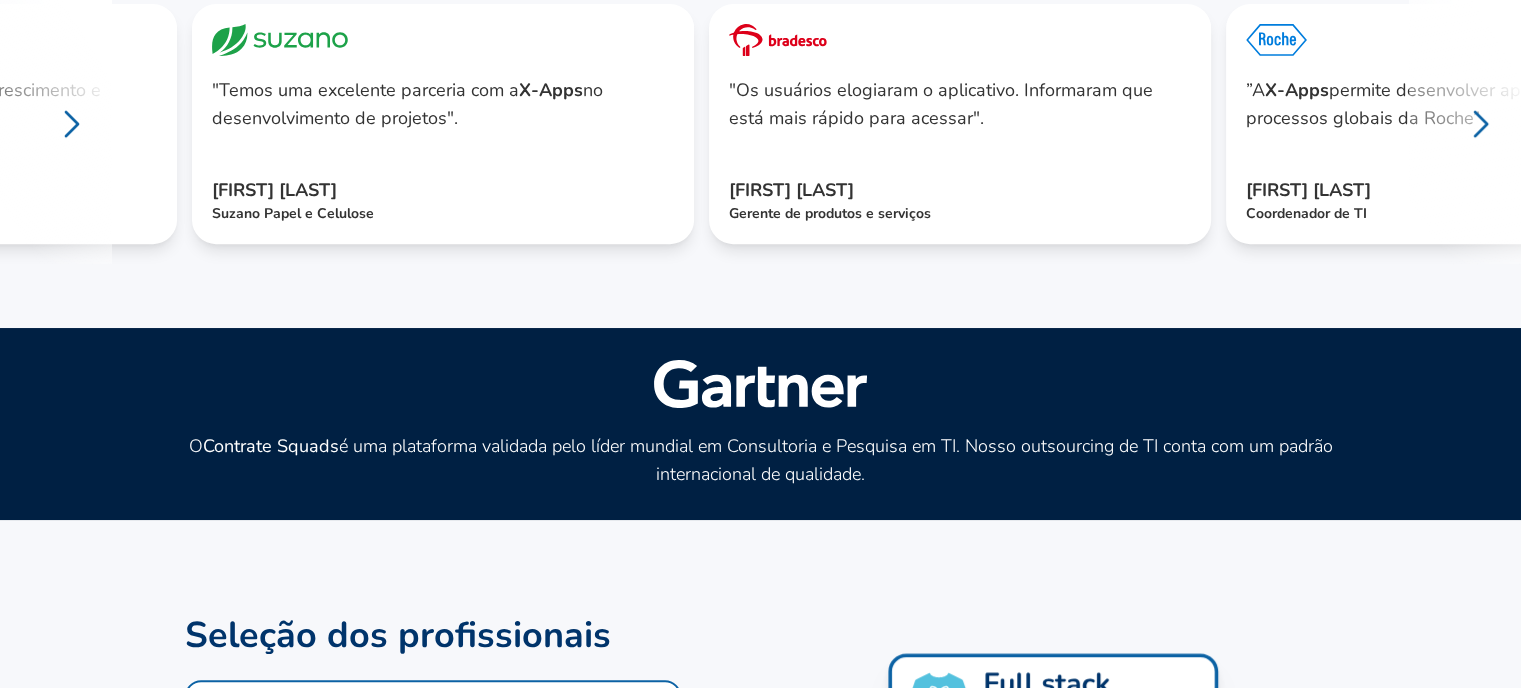 click 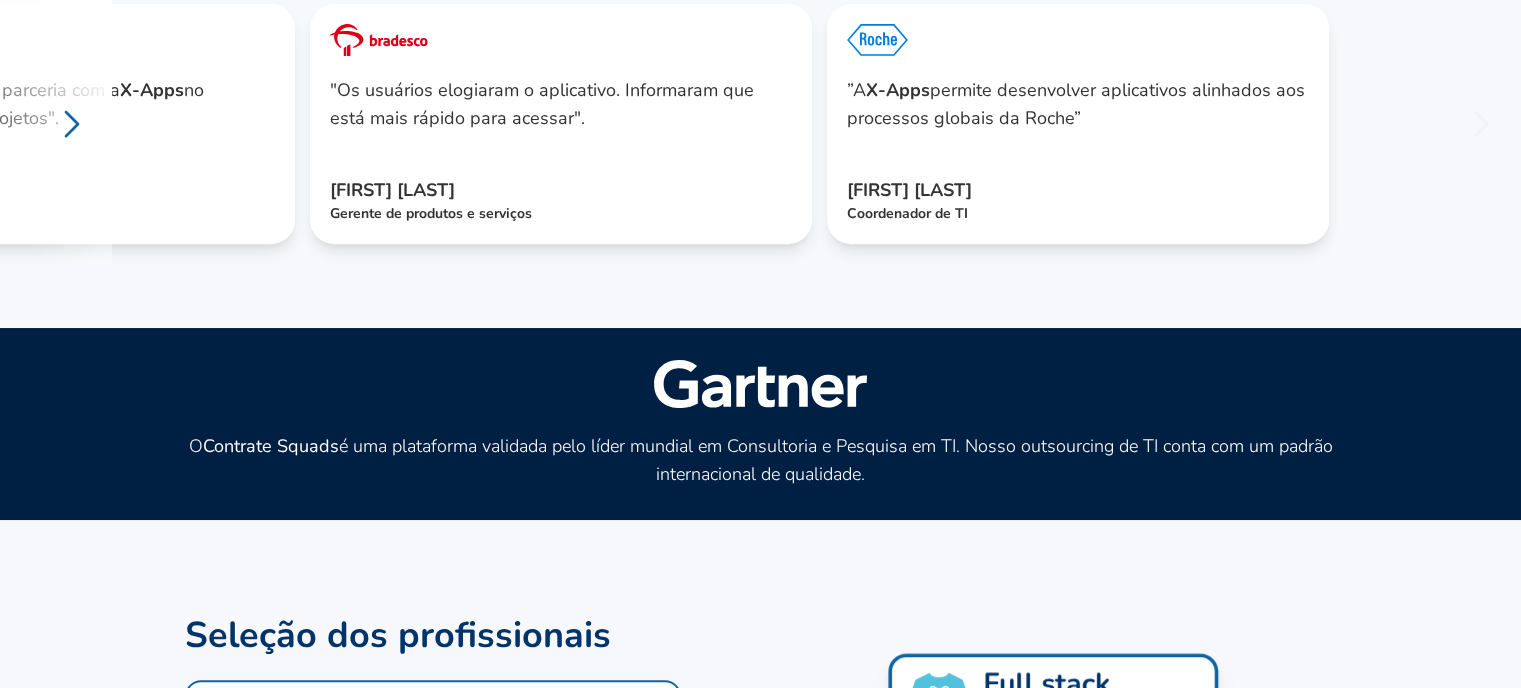 click 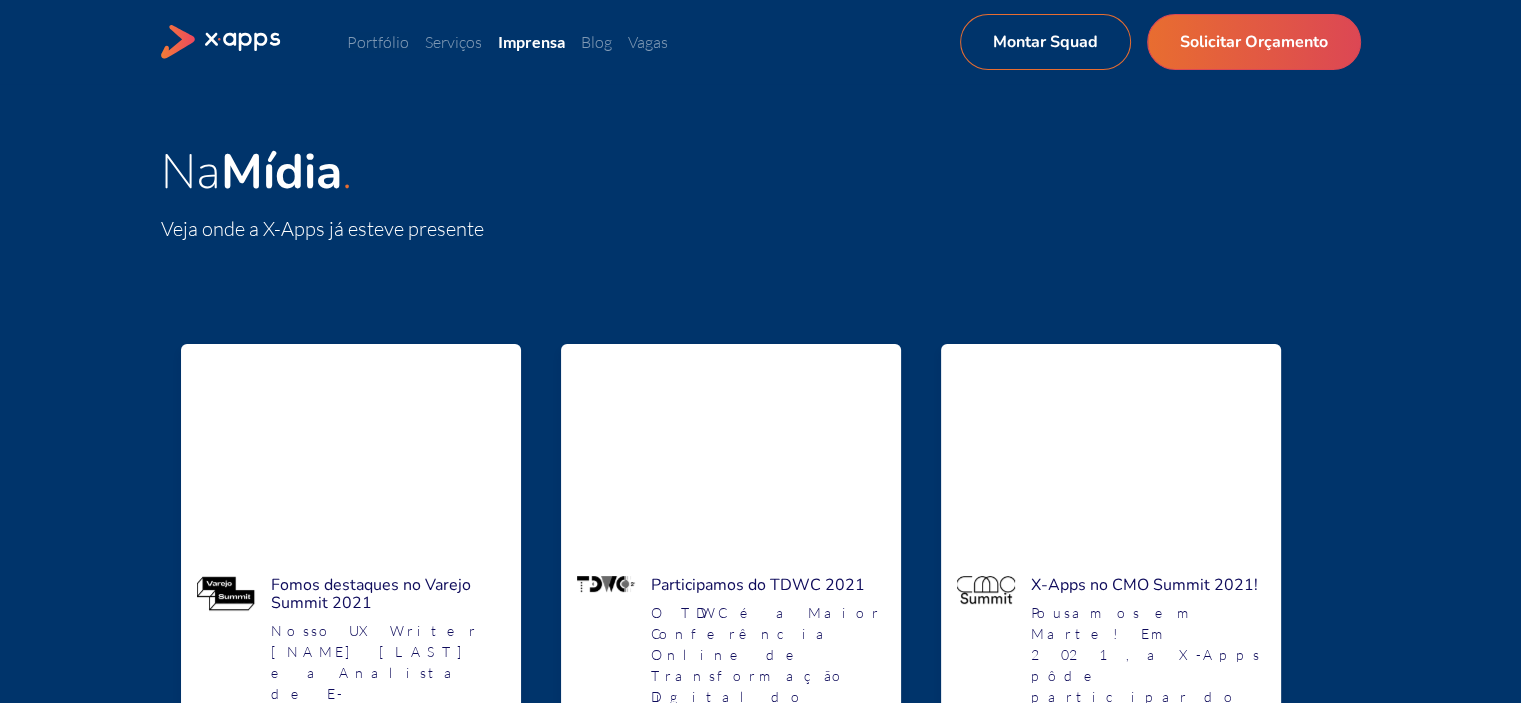 scroll, scrollTop: 0, scrollLeft: 0, axis: both 